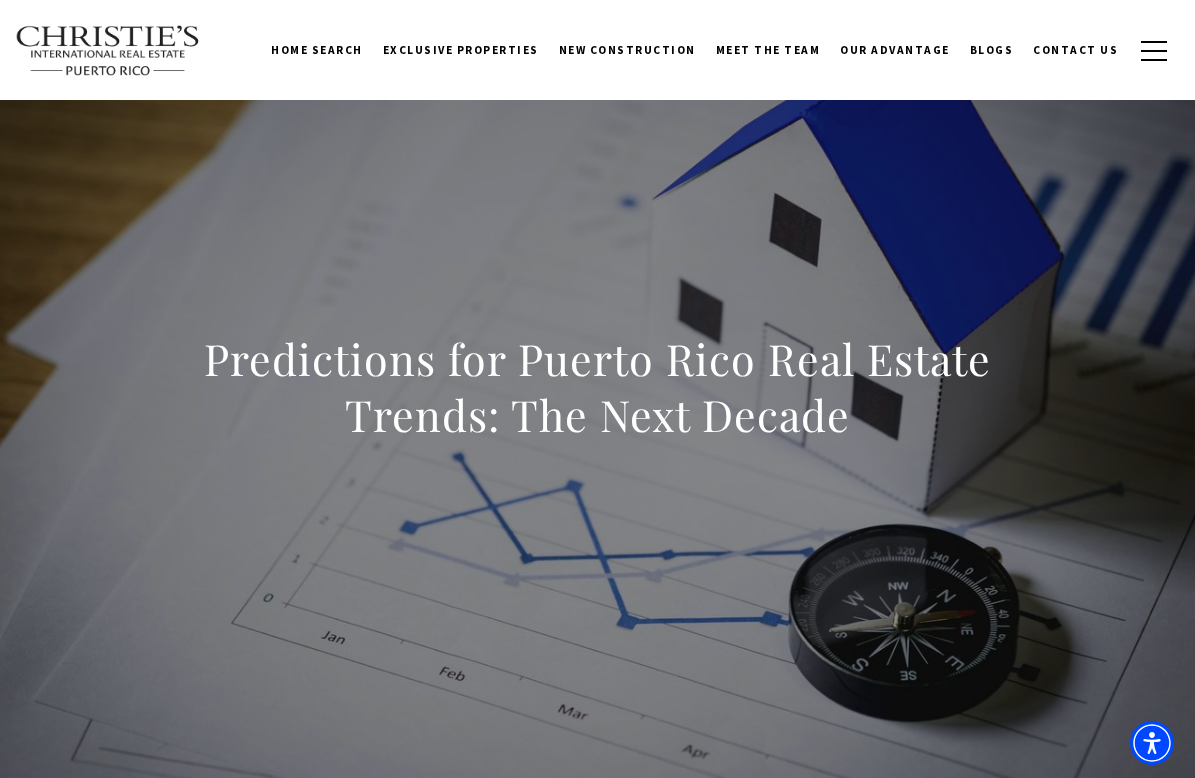 scroll, scrollTop: 18468, scrollLeft: 0, axis: vertical 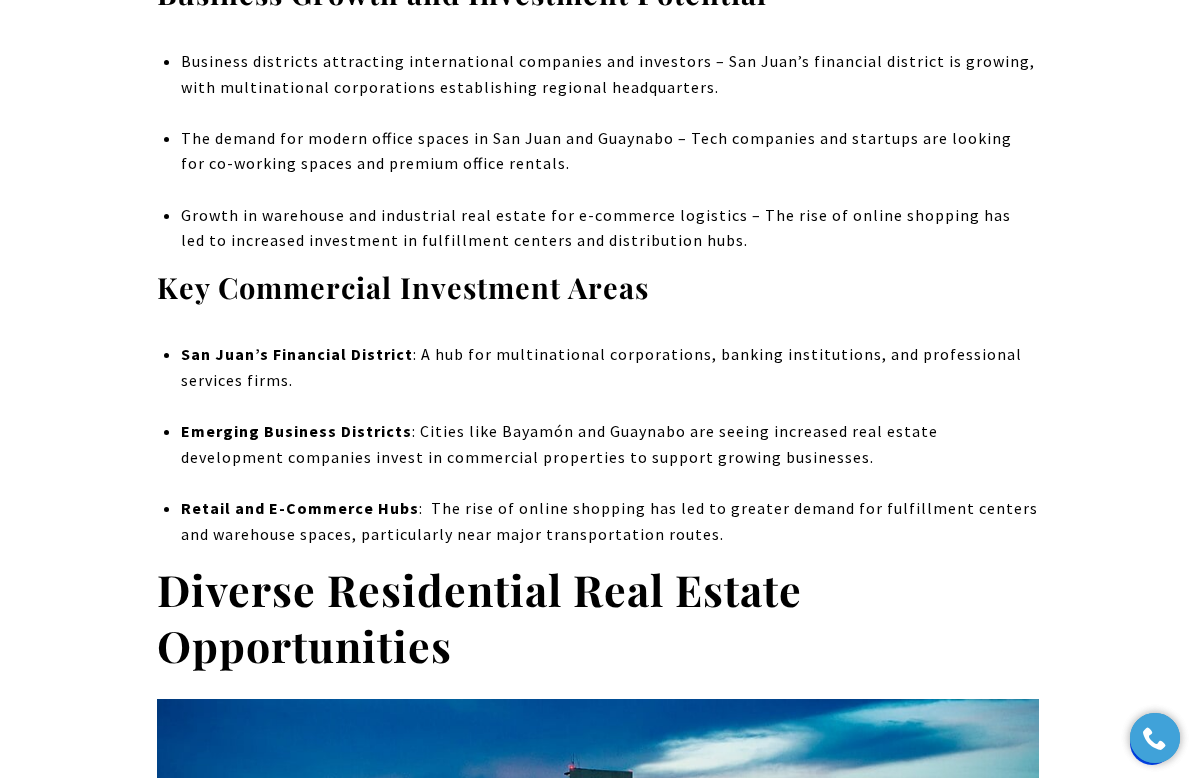 click on "Growth in warehouse and industrial real estate for e-commerce logistics – The rise of online shopping has led to increased investment in fulfillment centers and distribution hubs." at bounding box center [609, 228] 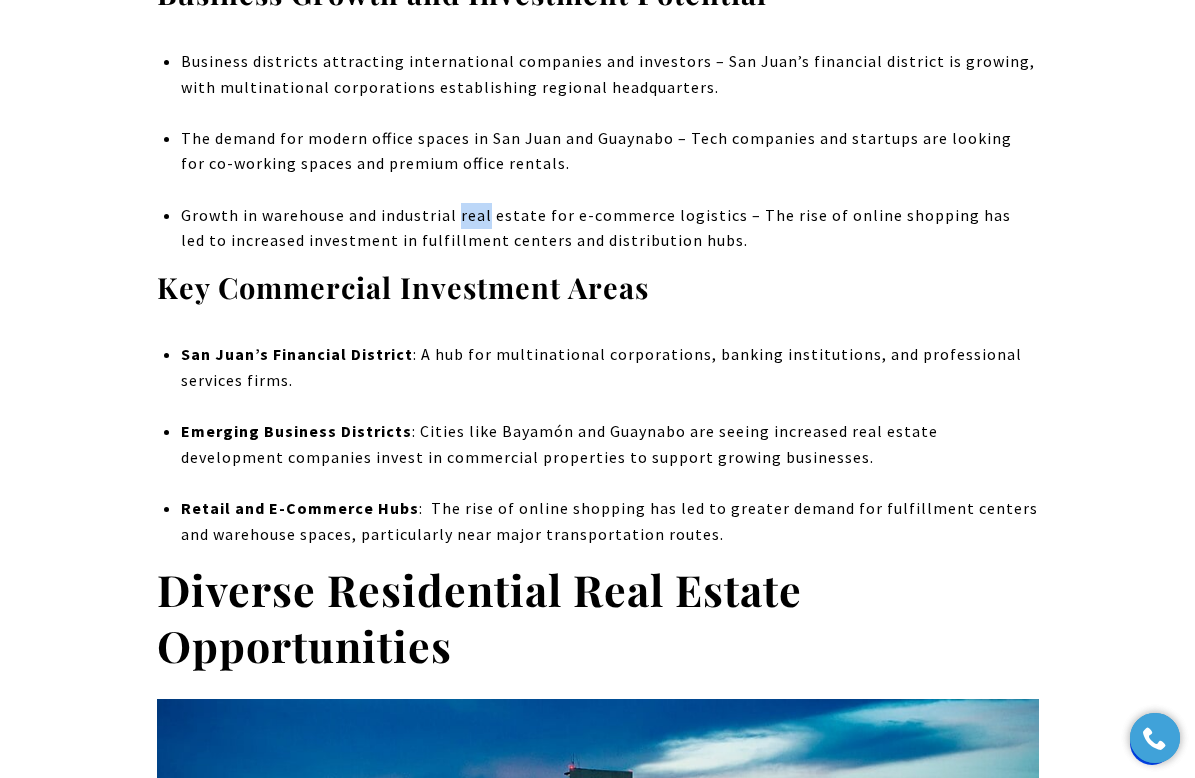 click on "Growth in warehouse and industrial real estate for e-commerce logistics – The rise of online shopping has led to increased investment in fulfillment centers and distribution hubs." at bounding box center [609, 228] 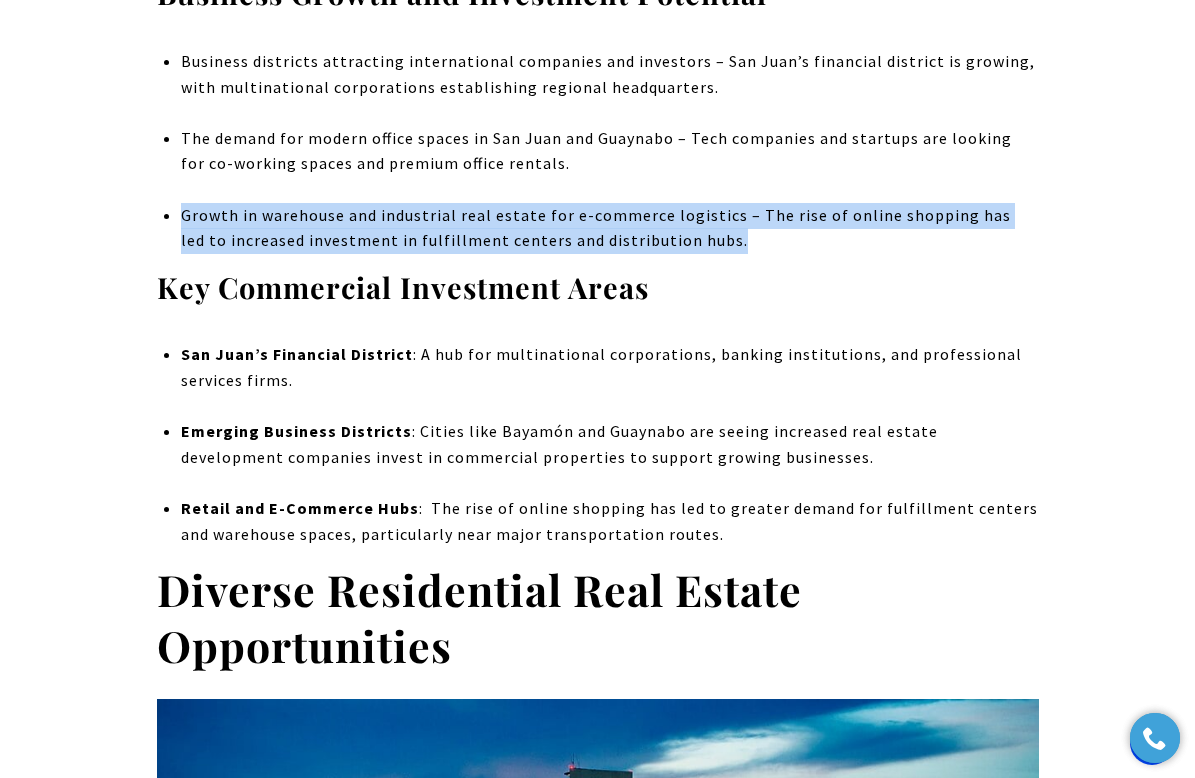 click on "Growth in warehouse and industrial real estate for e-commerce logistics – The rise of online shopping has led to increased investment in fulfillment centers and distribution hubs." at bounding box center [609, 228] 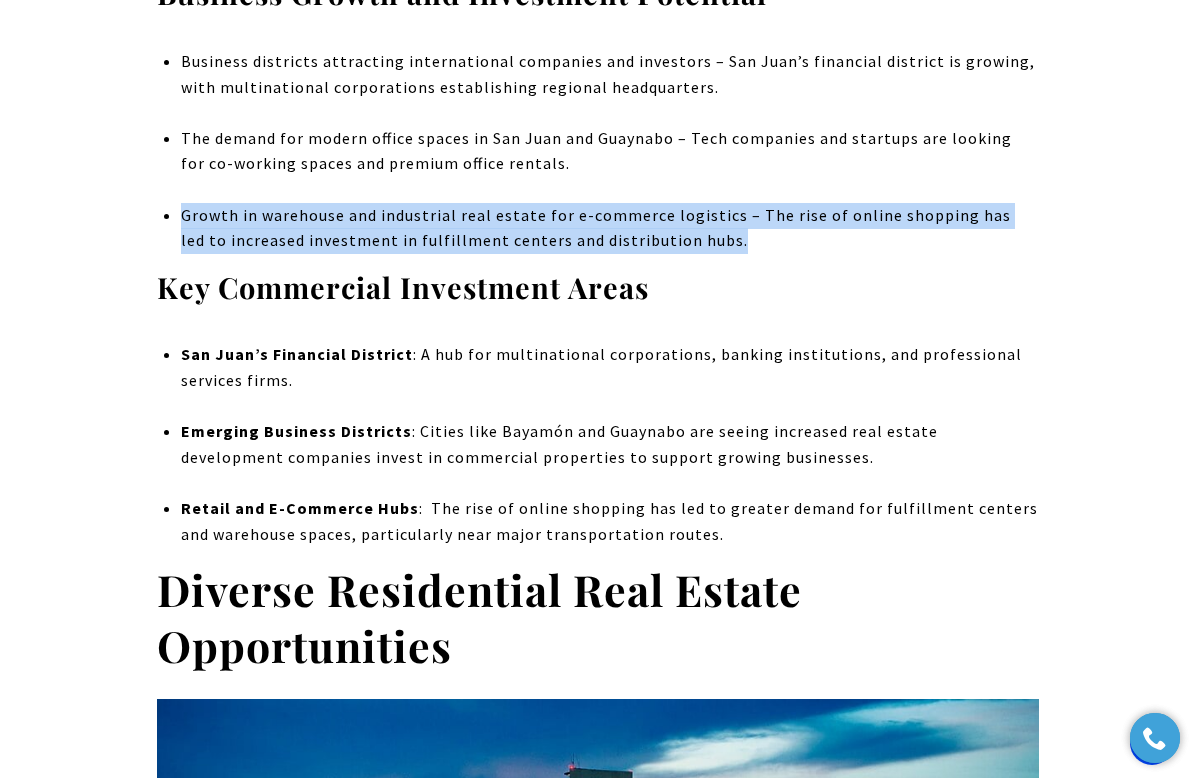 click on "[CITY]’s Financial District : A hub for multinational corporations, banking institutions, and professional services firms." at bounding box center (609, 380) 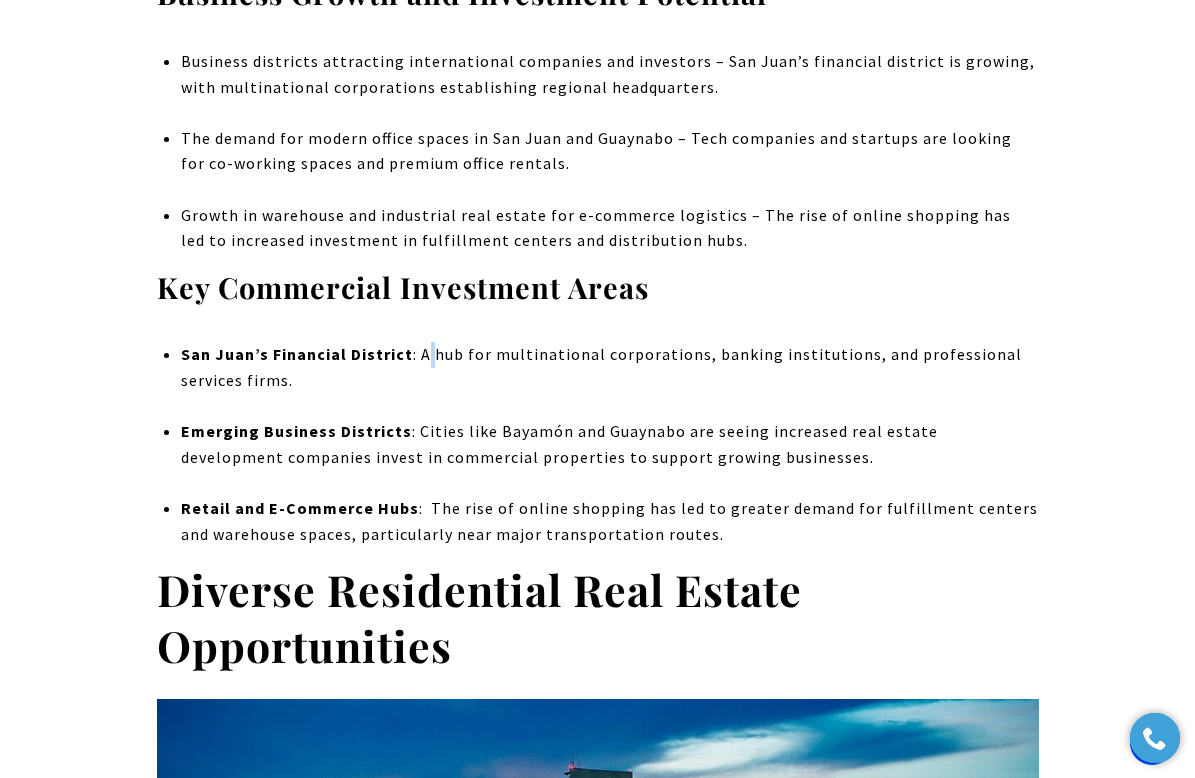 click on "[CITY]’s Financial District : A hub for multinational corporations, banking institutions, and professional services firms." at bounding box center (609, 380) 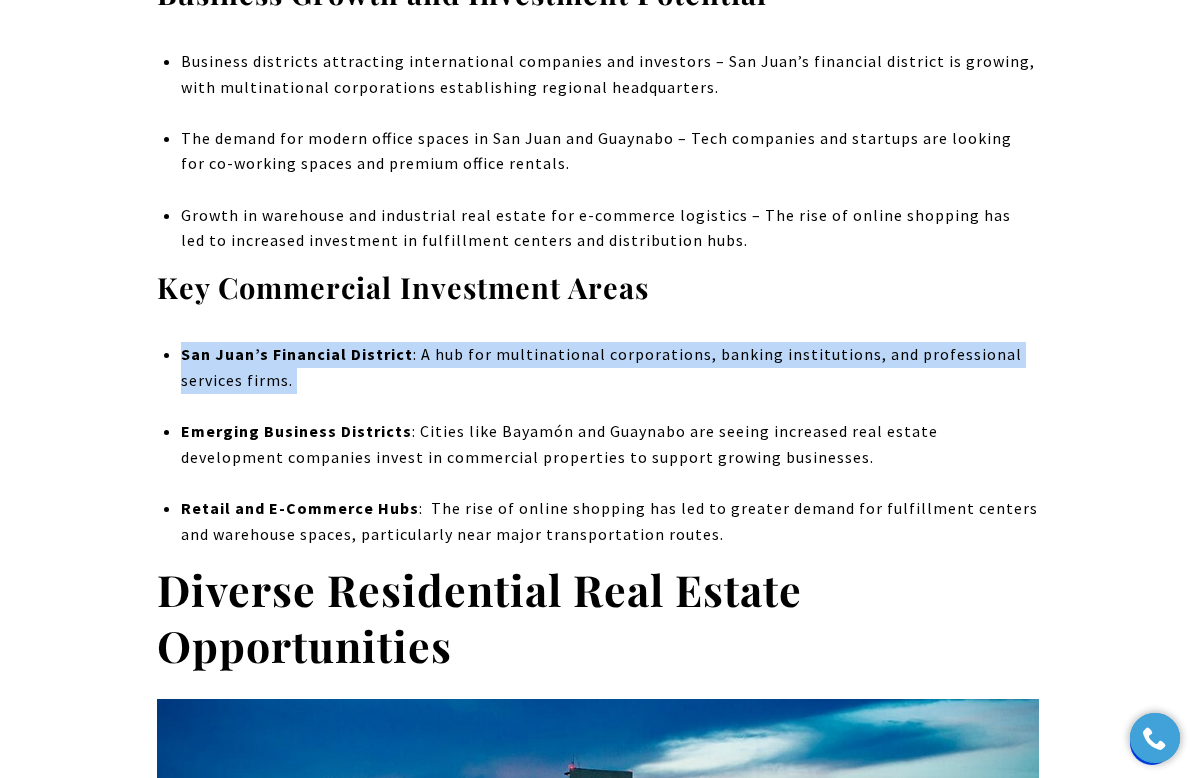 click on "[CITY]’s Financial District : A hub for multinational corporations, banking institutions, and professional services firms." at bounding box center [609, 380] 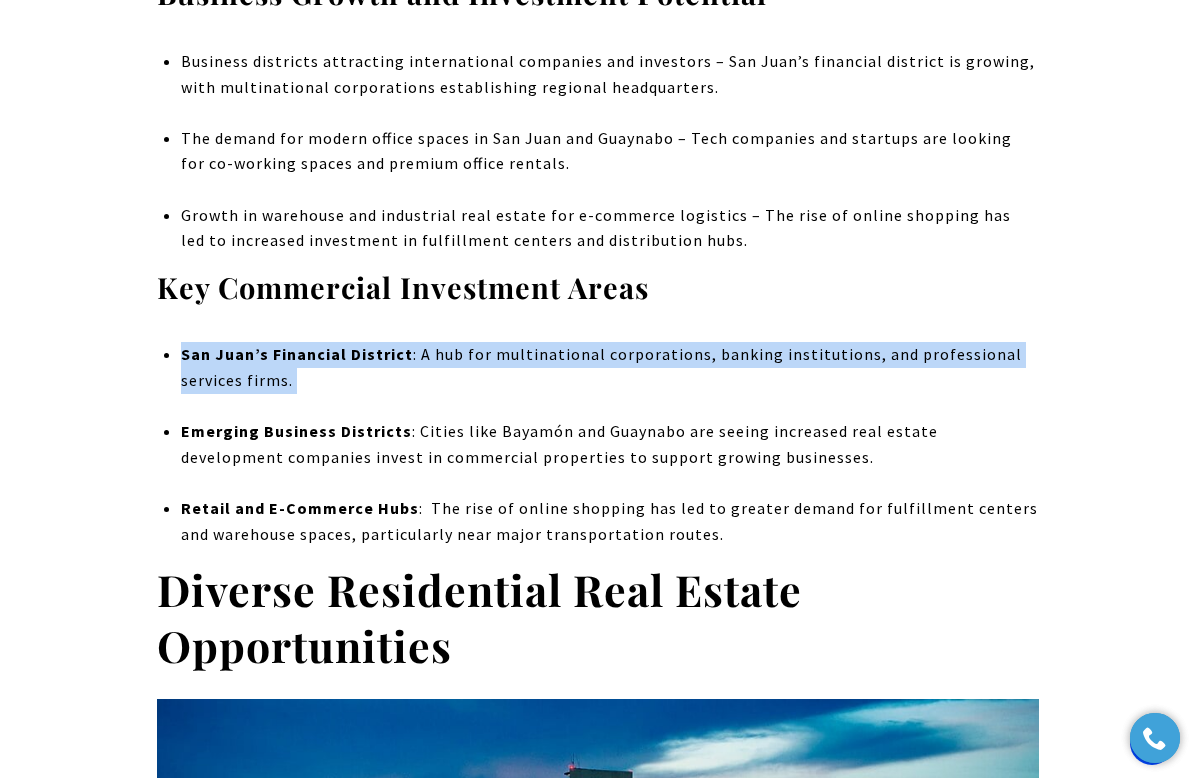 click on "Retail and E-Commerce Hubs :  The rise of online shopping has led to greater demand for fulfillment centers and warehouse spaces, particularly near major transportation routes." at bounding box center [609, 521] 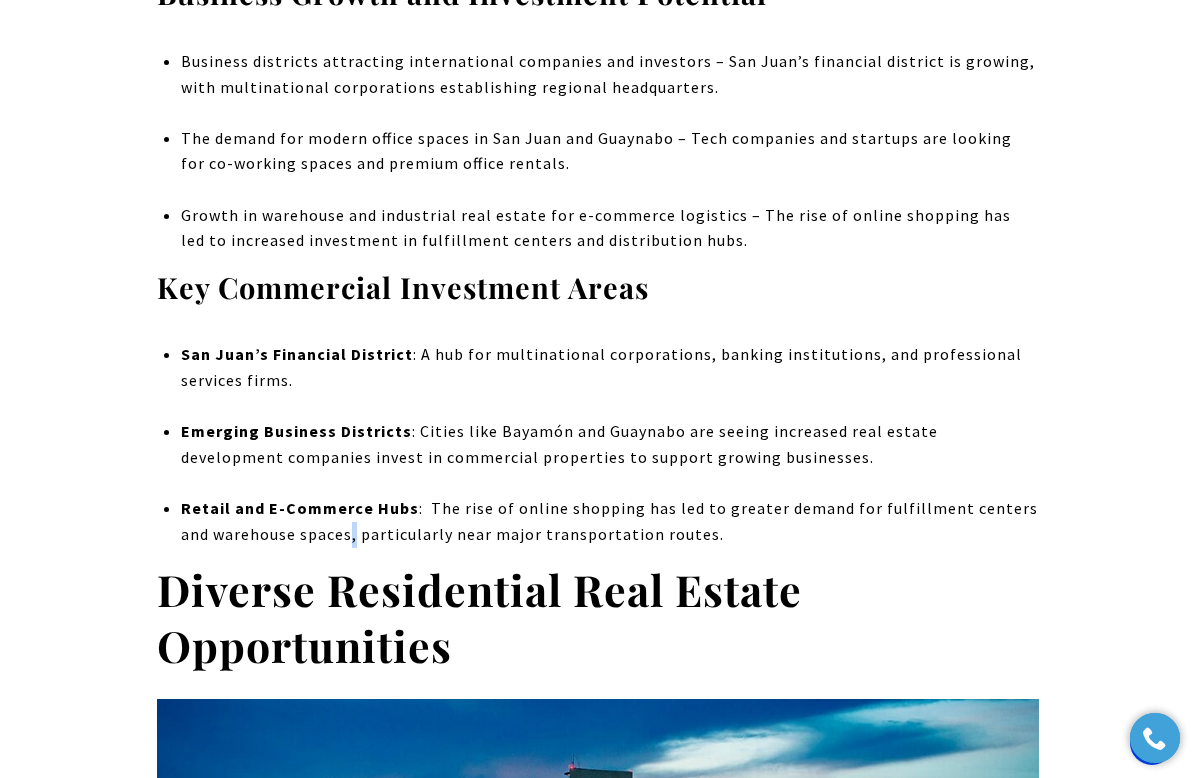 click on "Retail and E-Commerce Hubs :  The rise of online shopping has led to greater demand for fulfillment centers and warehouse spaces, particularly near major transportation routes." at bounding box center (609, 521) 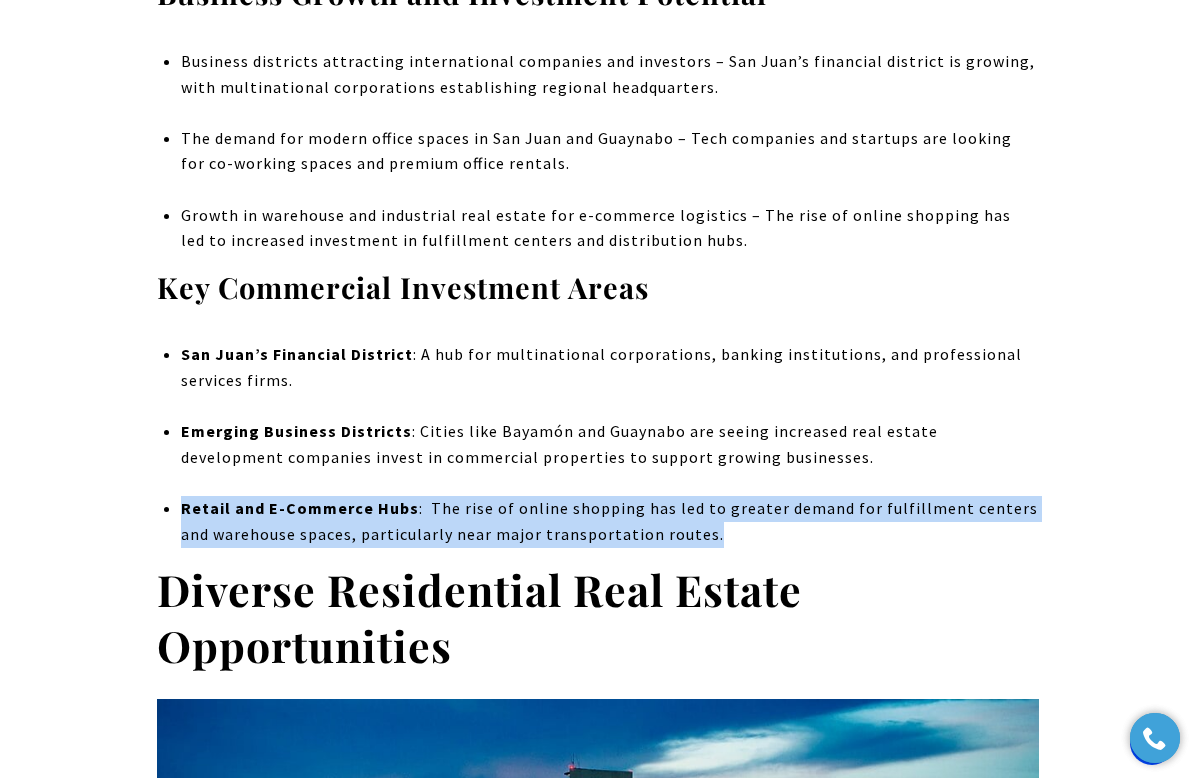 click on "Retail and E-Commerce Hubs :  The rise of online shopping has led to greater demand for fulfillment centers and warehouse spaces, particularly near major transportation routes." at bounding box center [609, 521] 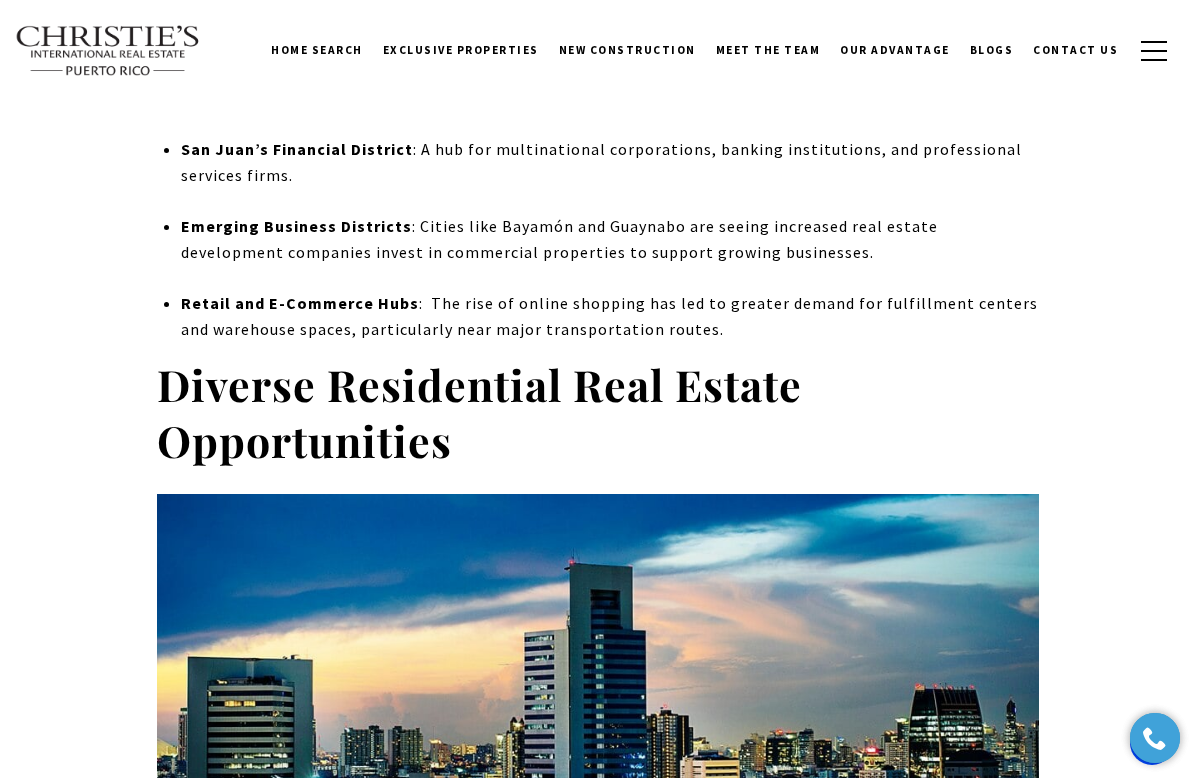 scroll, scrollTop: 8285, scrollLeft: 0, axis: vertical 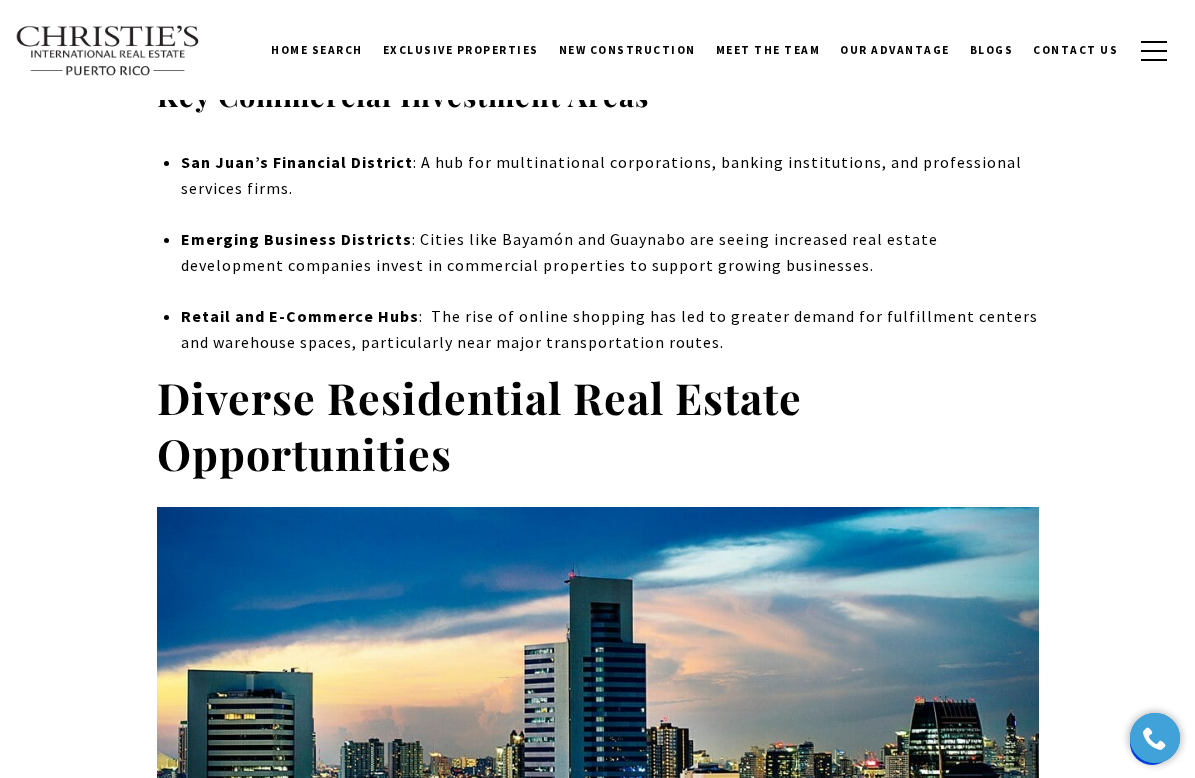 click on "Emerging Business Districts : Cities like Bayamón and Guaynabo are seeing increased real estate development companies invest in commercial properties to support growing businesses." at bounding box center [609, 265] 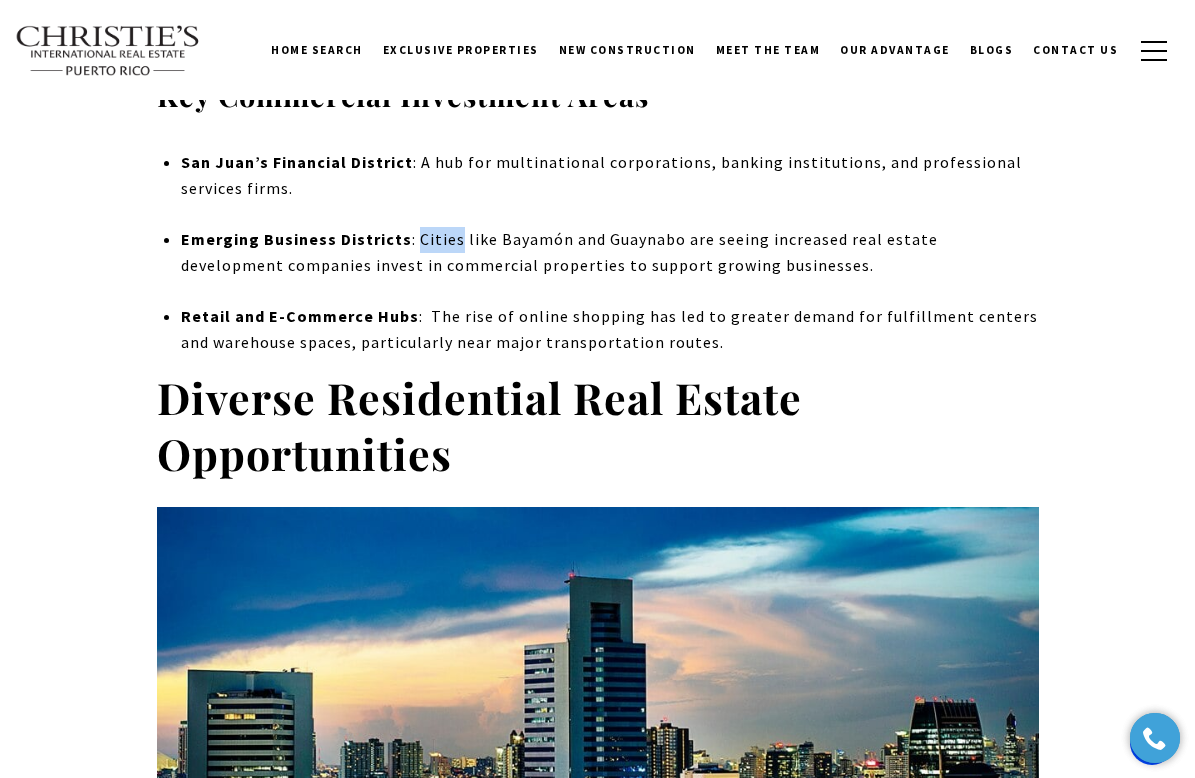click on "Emerging Business Districts : Cities like Bayamón and Guaynabo are seeing increased real estate development companies invest in commercial properties to support growing businesses." at bounding box center (609, 265) 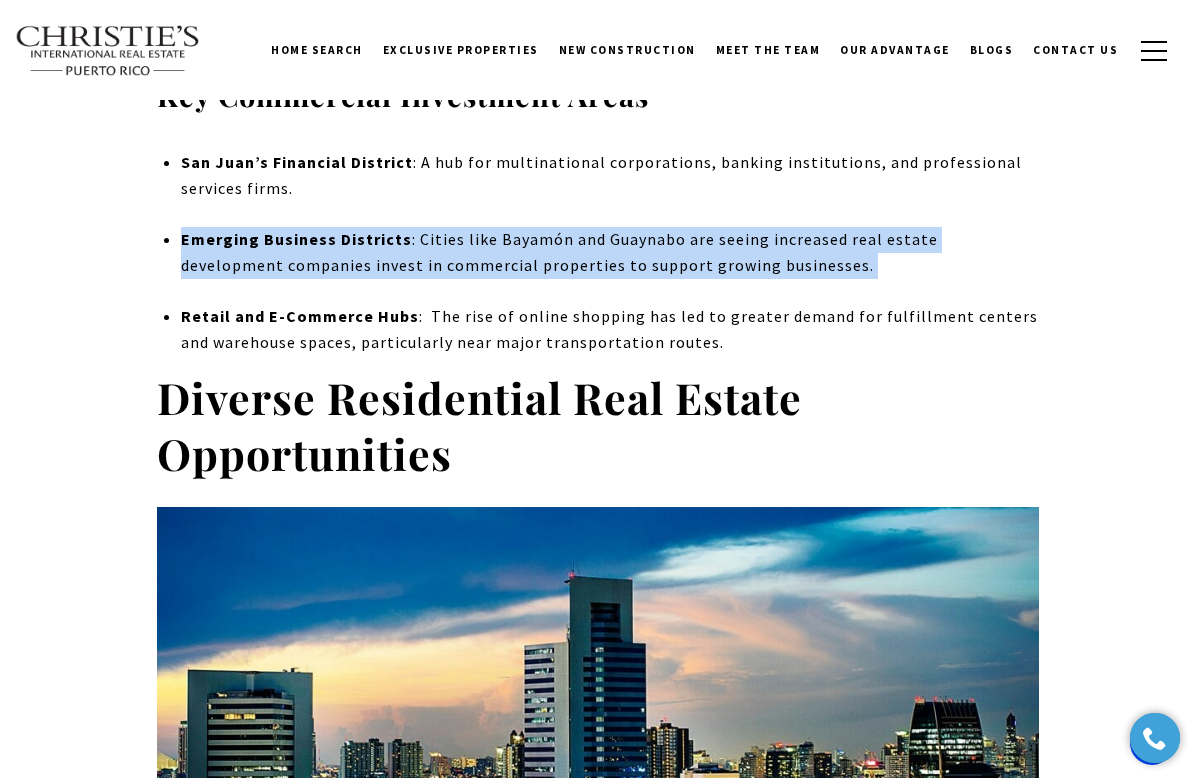 copy on "Emerging Business Districts : Cities like Bayamón and Guaynabo are seeing increased real estate development companies invest in commercial properties to support growing businesses." 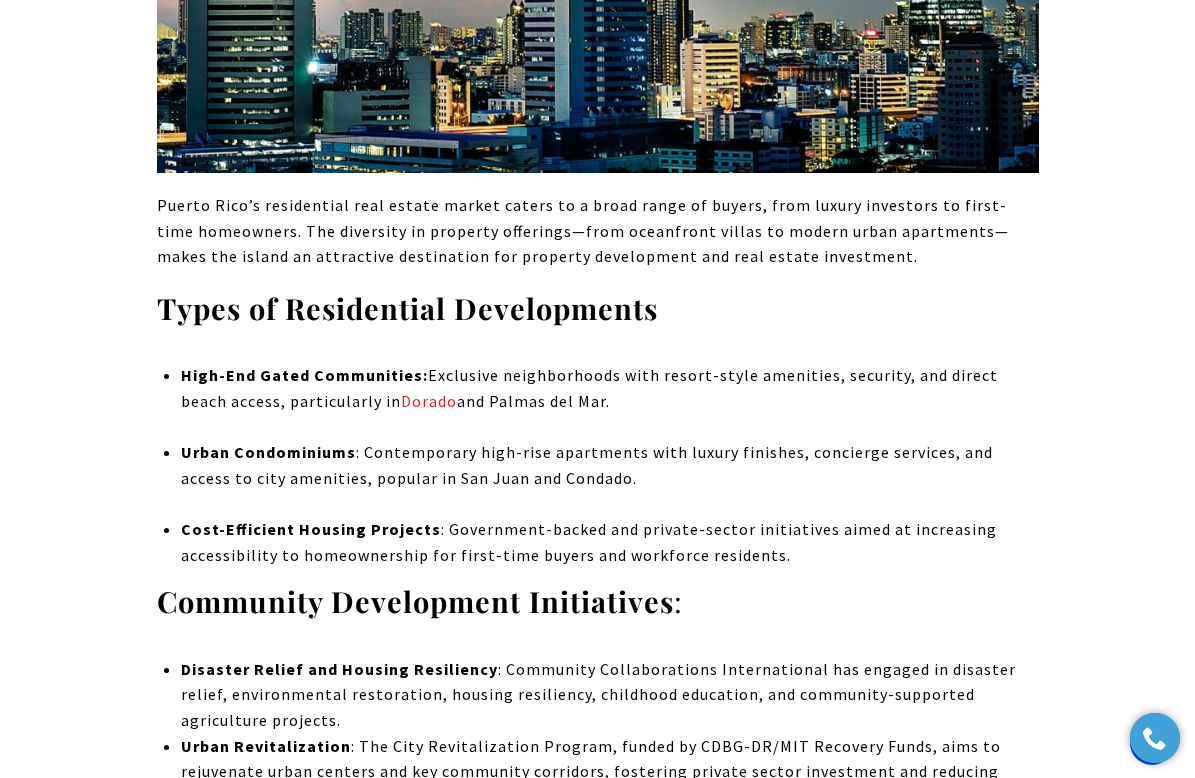 scroll, scrollTop: 9025, scrollLeft: 0, axis: vertical 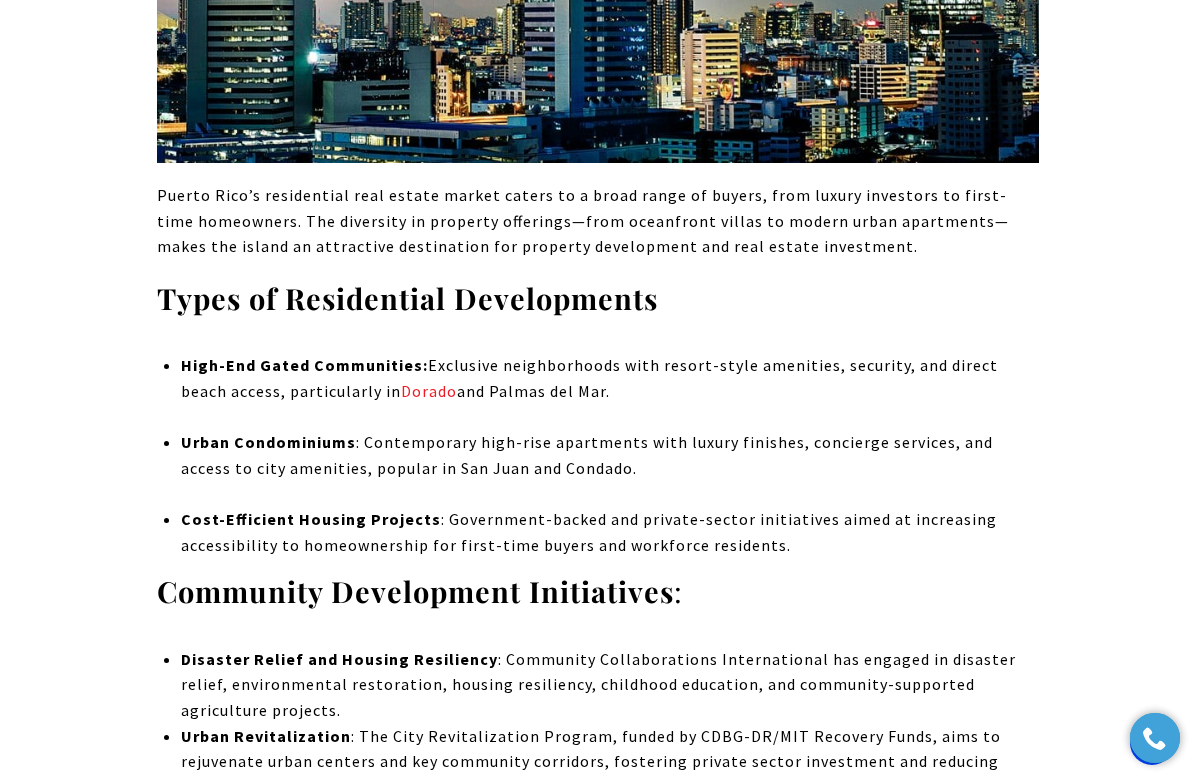click on "Urban Condominiums : Contemporary high-rise apartments with luxury finishes, concierge services, and access to city amenities, popular in San Juan and Condado." at bounding box center (609, 468) 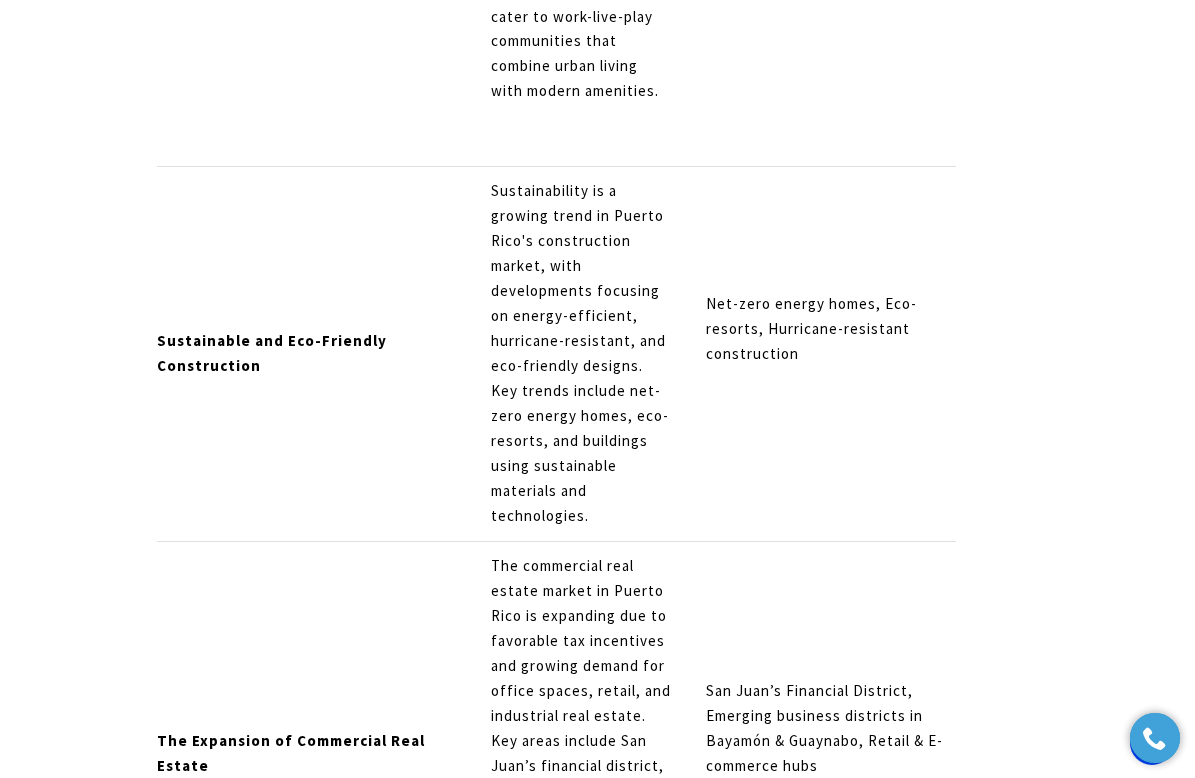 scroll, scrollTop: 11737, scrollLeft: 0, axis: vertical 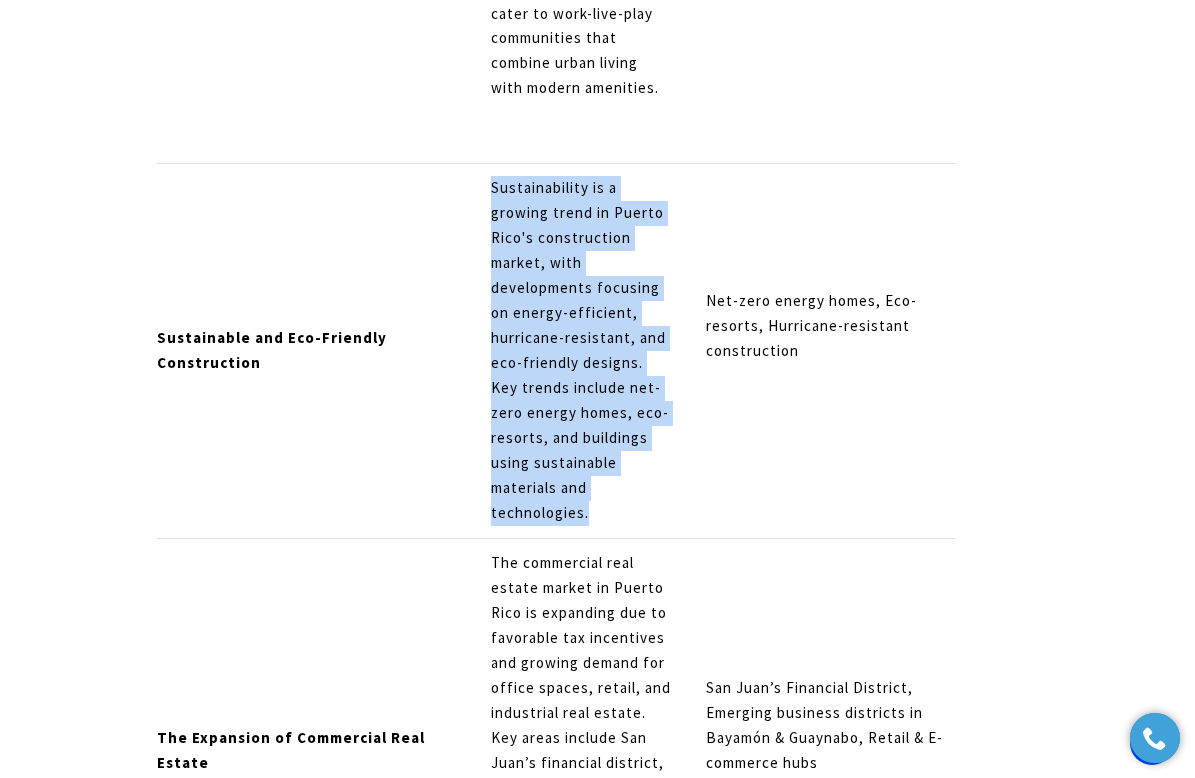 drag, startPoint x: 588, startPoint y: 466, endPoint x: 486, endPoint y: 125, distance: 355.92838 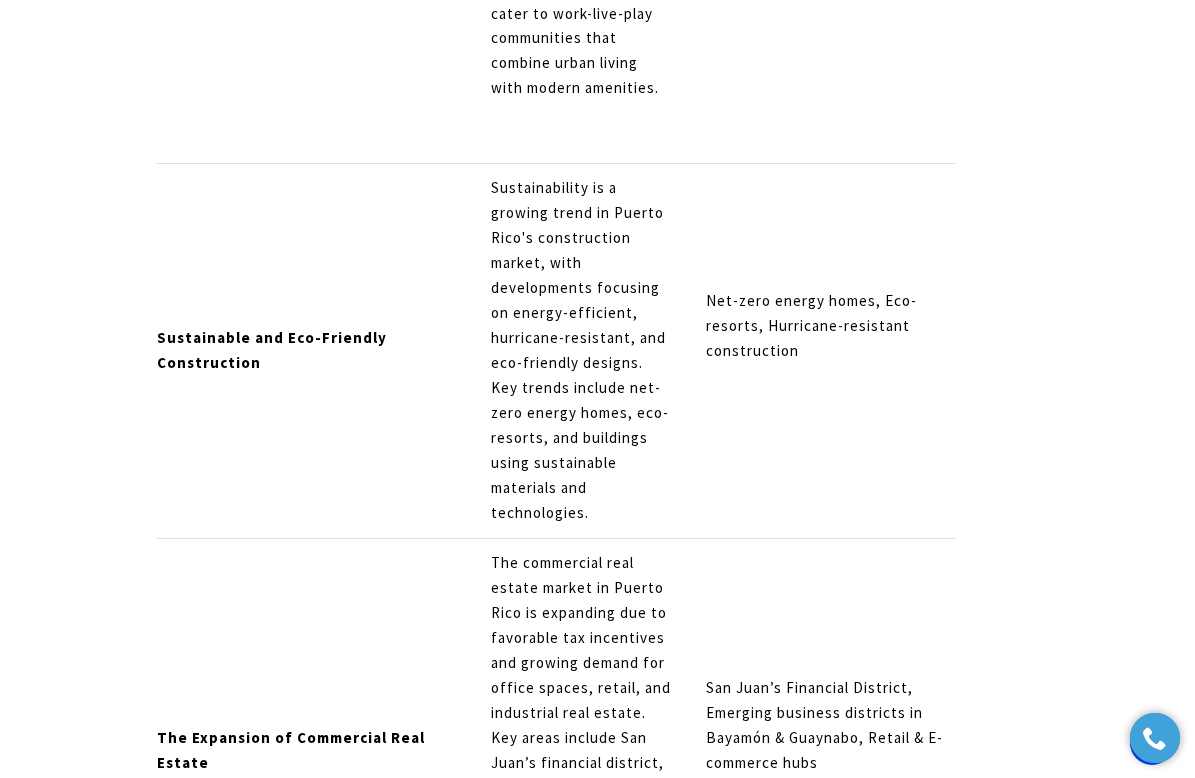 click on "Sustainable and Eco-Friendly Construction" at bounding box center [316, 350] 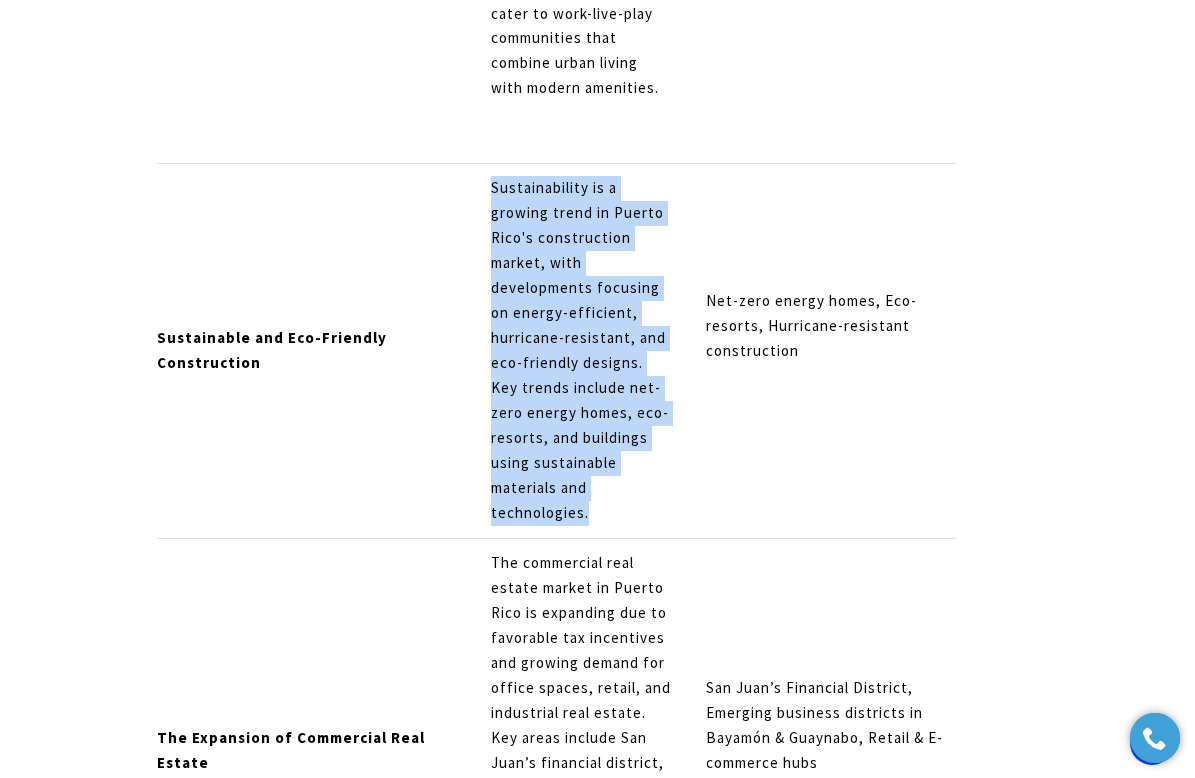 drag, startPoint x: 493, startPoint y: 139, endPoint x: 593, endPoint y: 463, distance: 339.08112 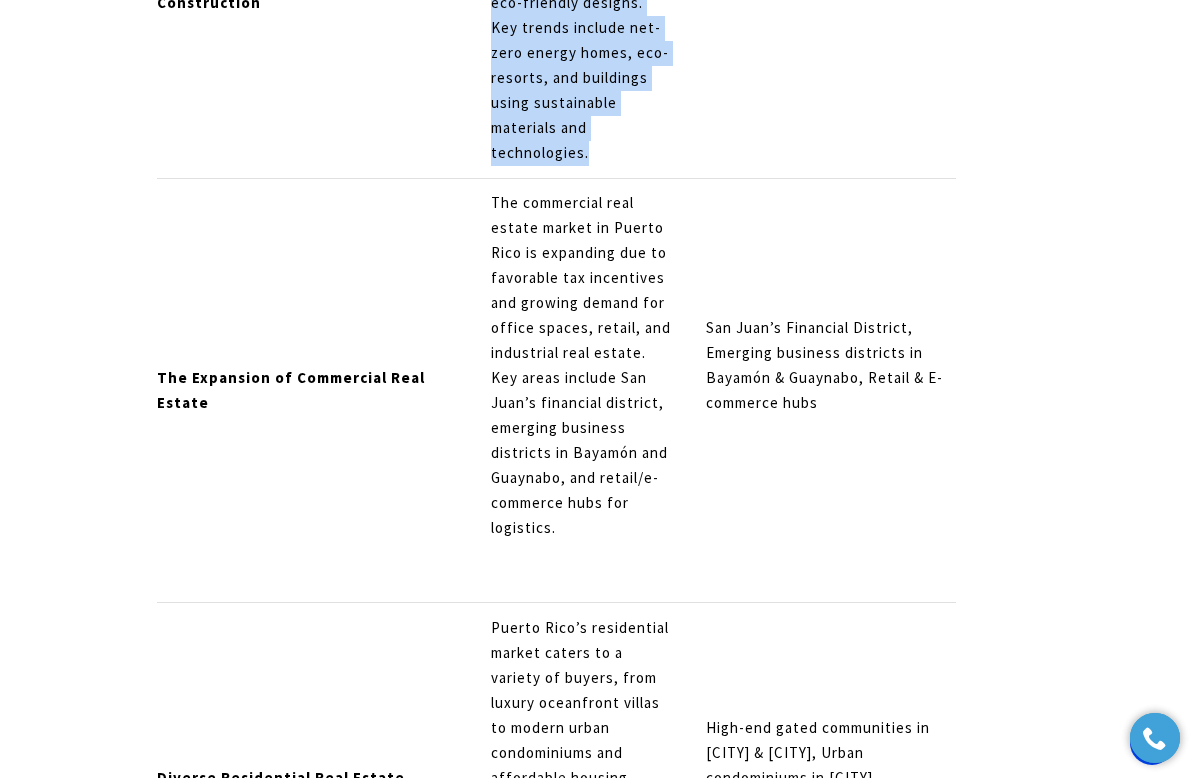scroll, scrollTop: 12104, scrollLeft: 0, axis: vertical 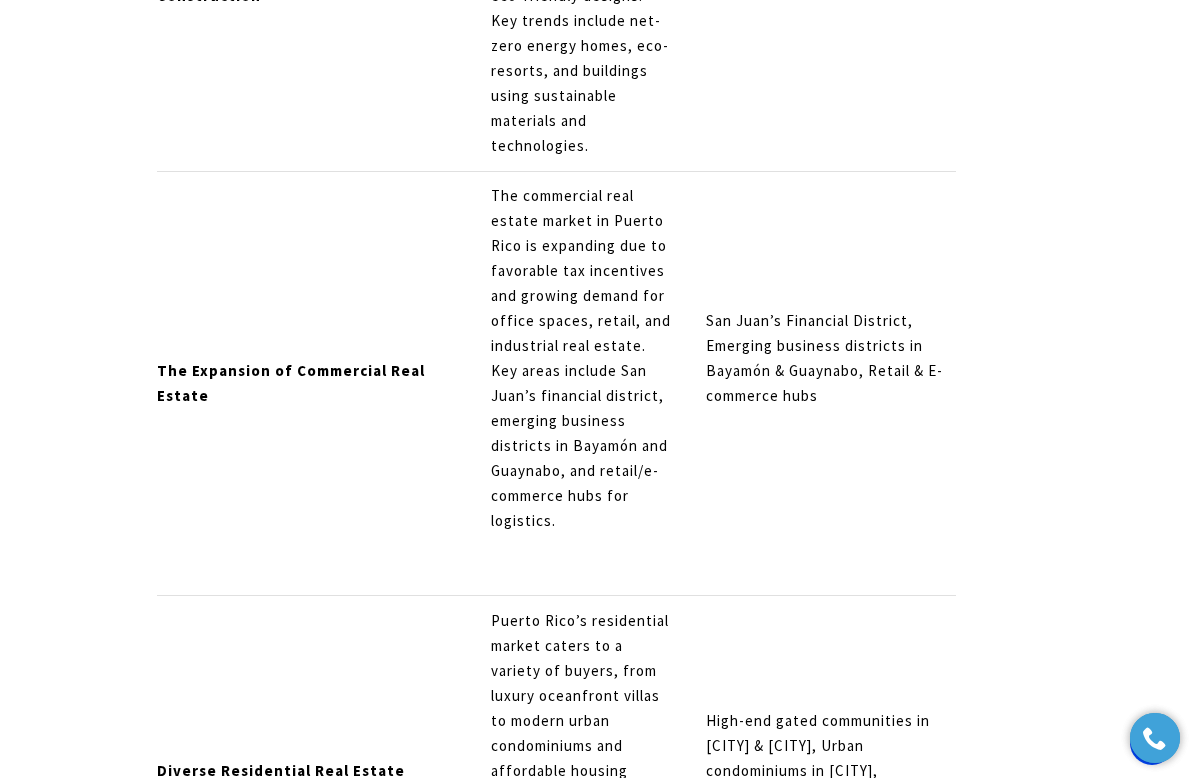 click on "Puerto Rico’s real estate market is expanding rapidly, fueled by strong investor demand, a thriving tourism industry, and a growing emphasis on sustainability.  Developers  are responding by building high-end luxury properties, exclusive vacation rentals, and dynamic mixed-use communities. Commercial real estate projects are also on the rise, creating new opportunities for businesses and investors alike.
This article explores the most promising development trends shaping Puerto Rico’s real estate market and their investment potential.
Key Takeaways
Puerto Rico's luxury real estate sector is expanding, with high-end developments catering to affluent buyers and investors.
The demand for vacation rentals continues to rise, fueled by the island’s booming tourism industry.
Mixed-use developments are transforming urban landscapes, combining residential, commercial, and entertainment spaces for modern living.
The Rise of Luxury Properties
Image Source:" at bounding box center (597, -3171) 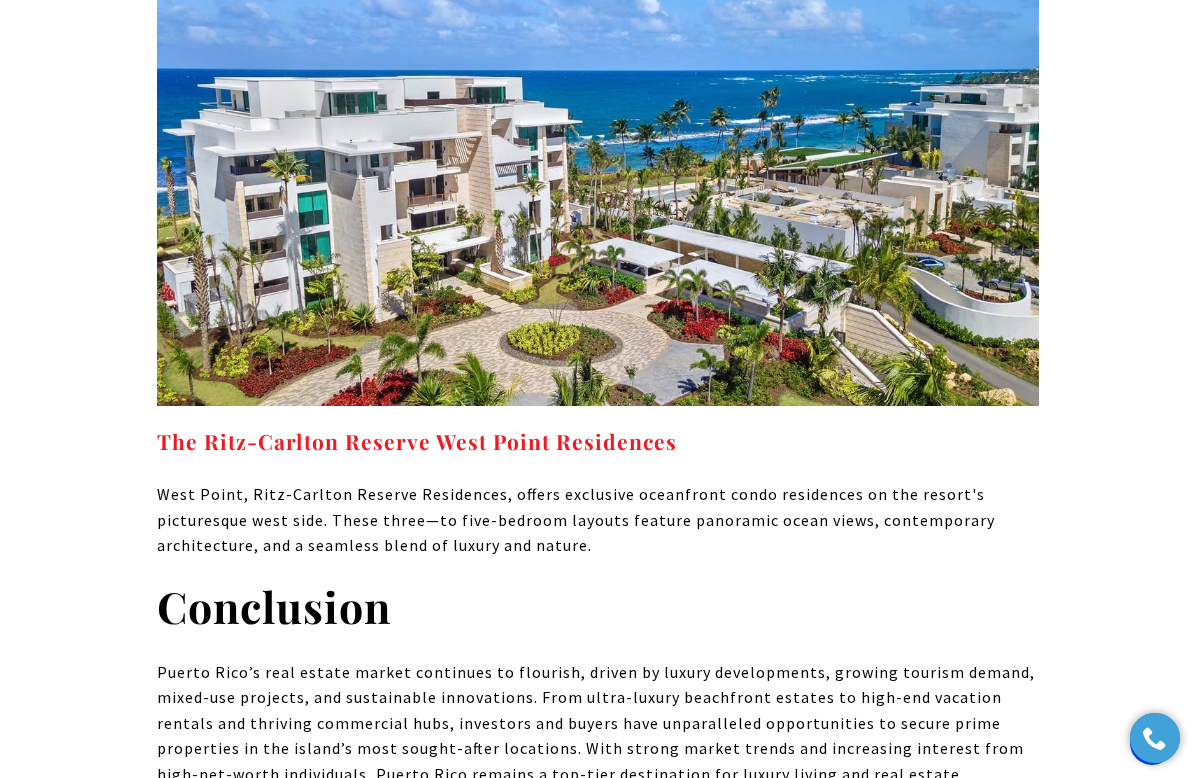 scroll, scrollTop: 15036, scrollLeft: 0, axis: vertical 